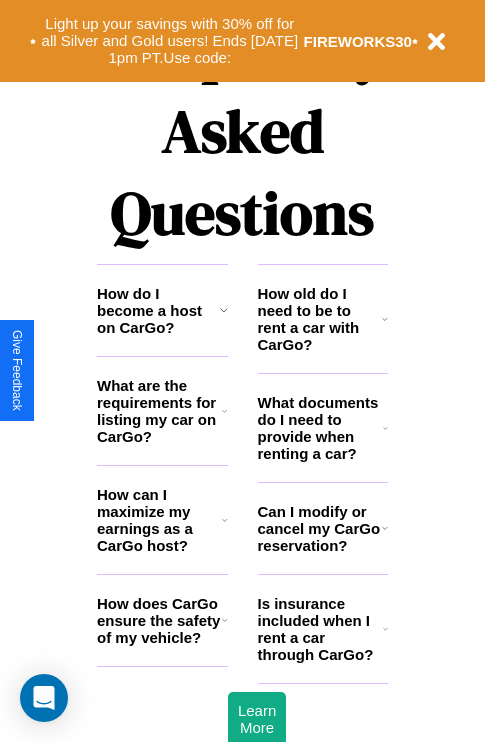 scroll, scrollTop: 2423, scrollLeft: 0, axis: vertical 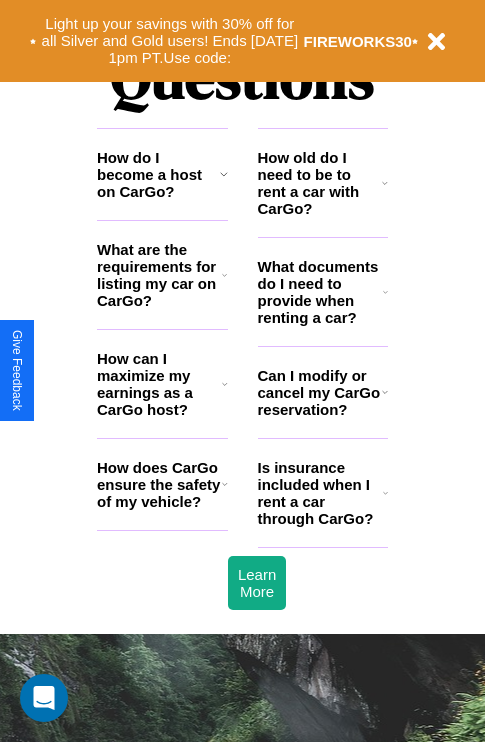click on "Can I modify or cancel my CarGo reservation?" at bounding box center (320, 392) 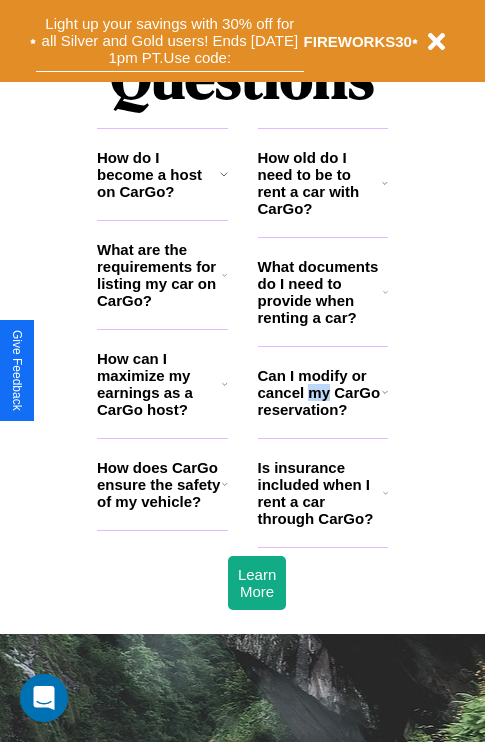 click on "Light up your savings with 30% off for all Silver and Gold users! Ends [DATE] 1pm PT.  Use code:" at bounding box center [170, 41] 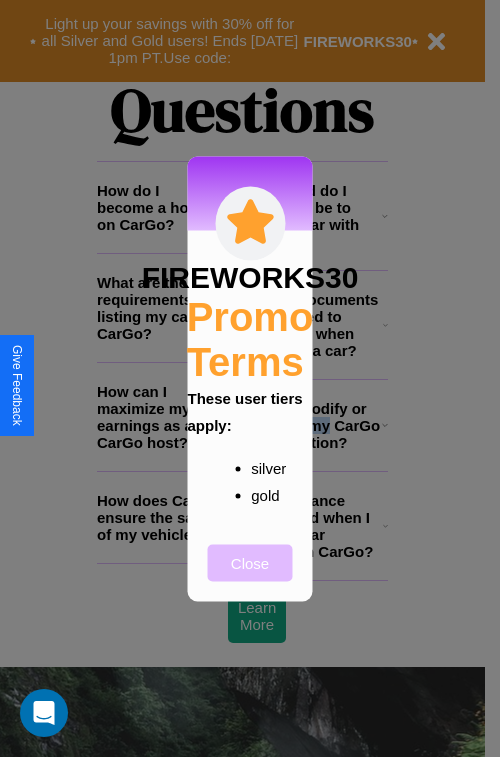 click on "Close" at bounding box center [250, 562] 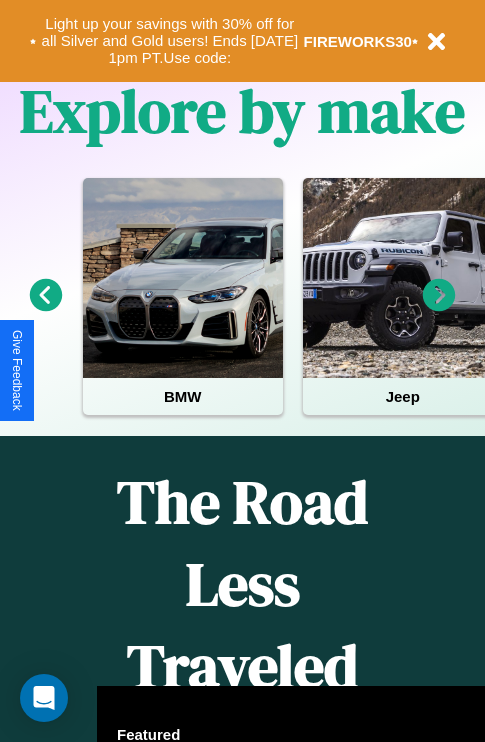 scroll, scrollTop: 308, scrollLeft: 0, axis: vertical 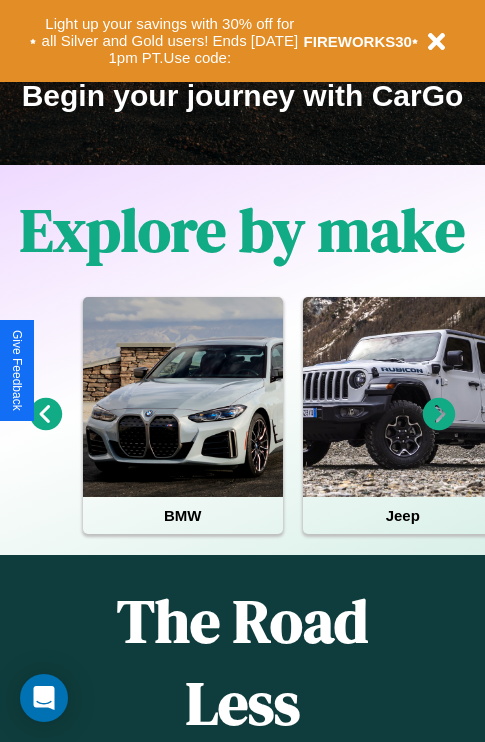 click 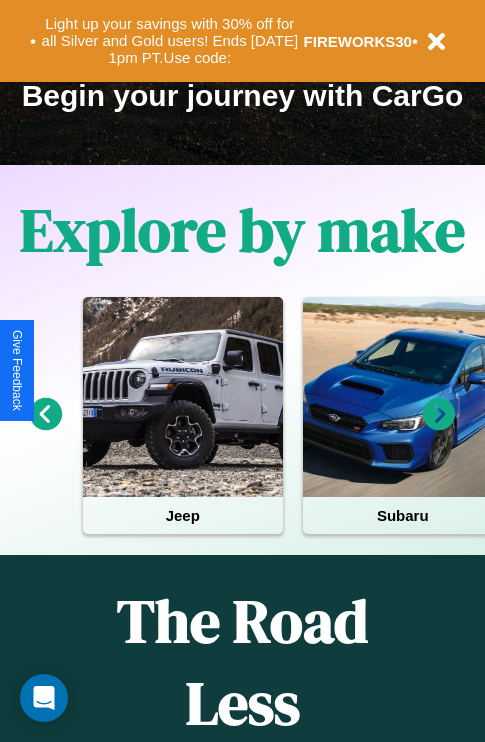 click 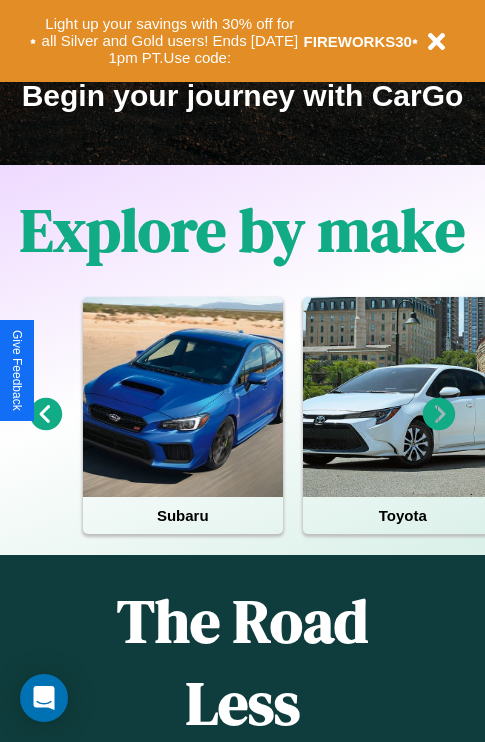 click 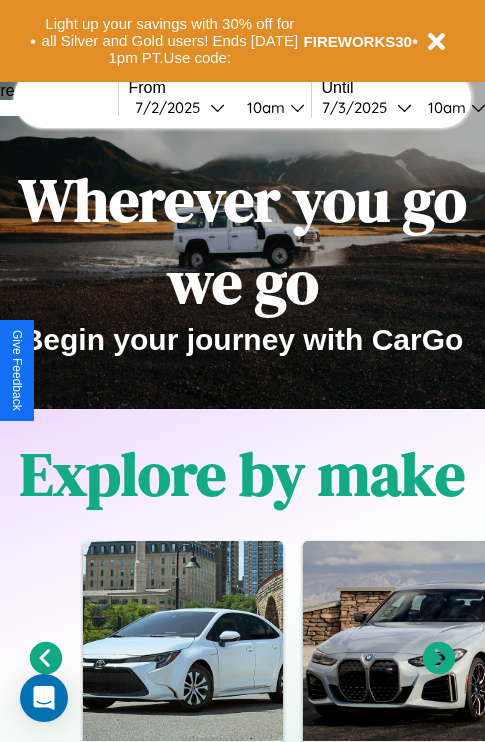 scroll, scrollTop: 0, scrollLeft: 0, axis: both 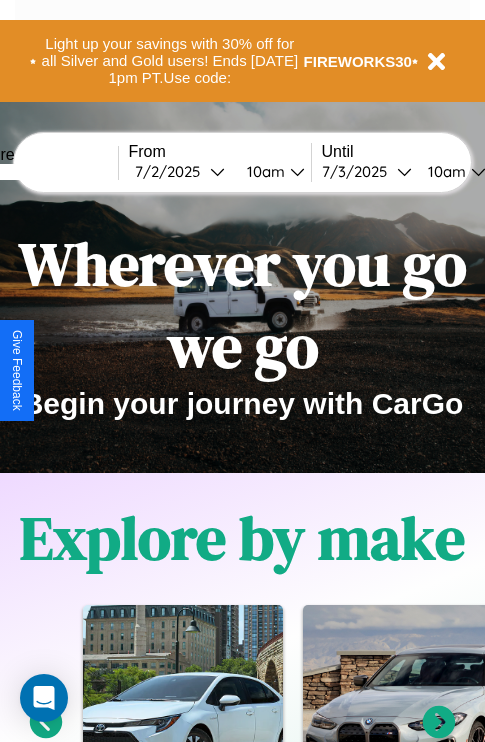 click at bounding box center (43, 172) 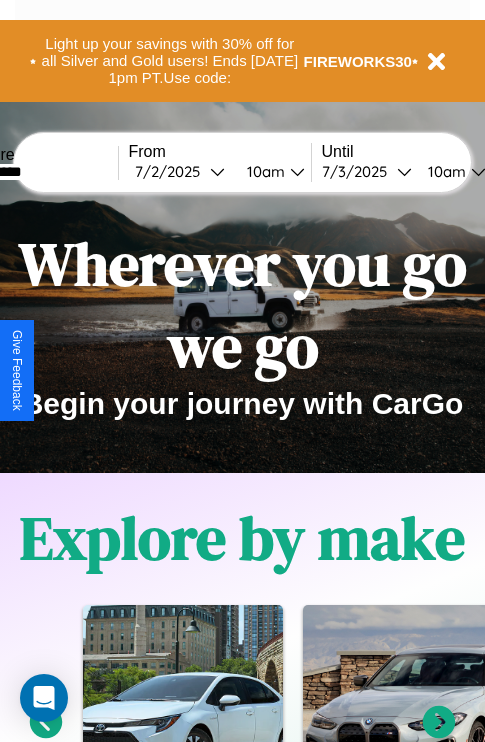 type on "*********" 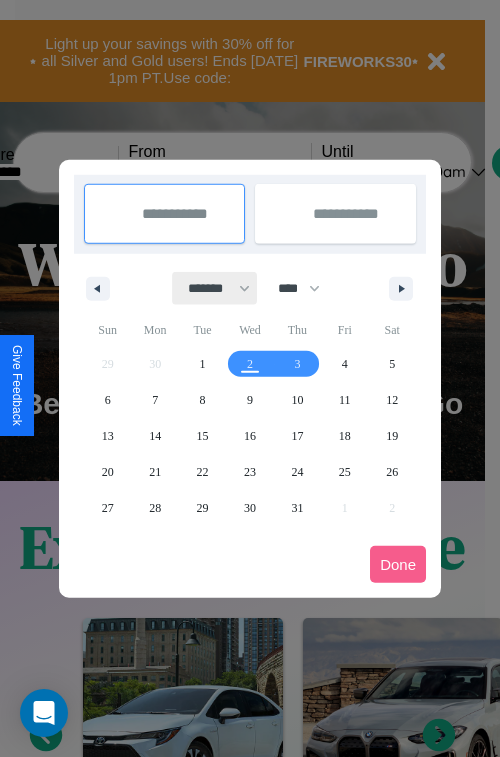 click on "******* ******** ***** ***** *** **** **** ****** ********* ******* ******** ********" at bounding box center (215, 288) 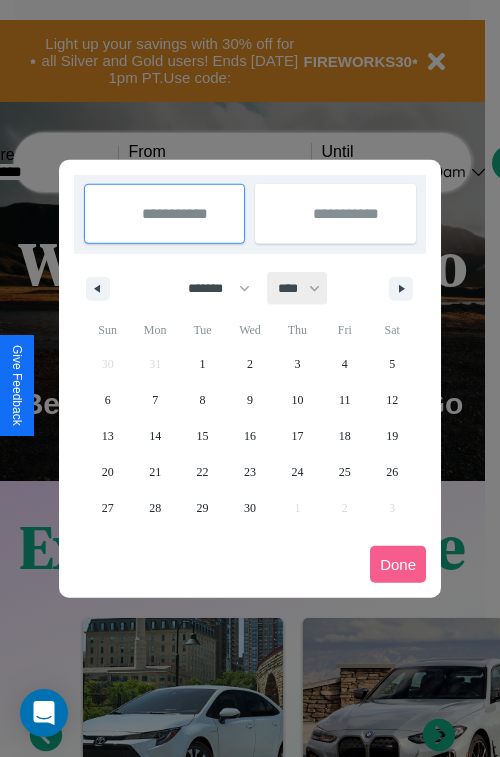 click on "**** **** **** **** **** **** **** **** **** **** **** **** **** **** **** **** **** **** **** **** **** **** **** **** **** **** **** **** **** **** **** **** **** **** **** **** **** **** **** **** **** **** **** **** **** **** **** **** **** **** **** **** **** **** **** **** **** **** **** **** **** **** **** **** **** **** **** **** **** **** **** **** **** **** **** **** **** **** **** **** **** **** **** **** **** **** **** **** **** **** **** **** **** **** **** **** **** **** **** **** **** **** **** **** **** **** **** **** **** **** **** **** **** **** **** **** **** **** **** **** ****" at bounding box center (298, 288) 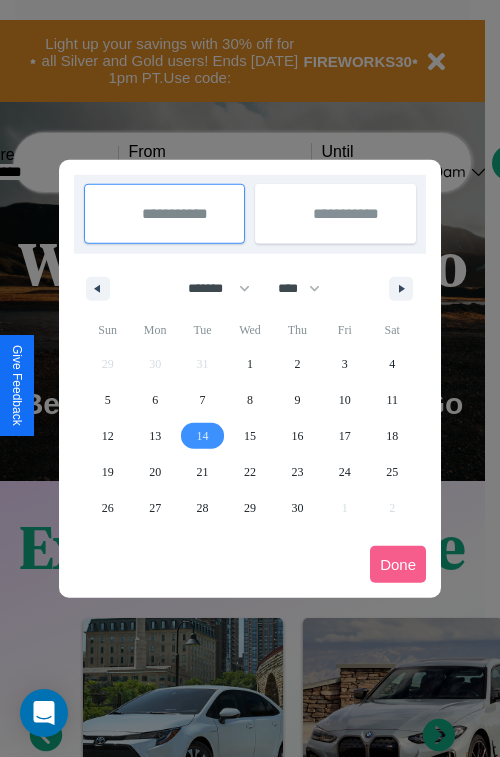 click on "14" at bounding box center (203, 436) 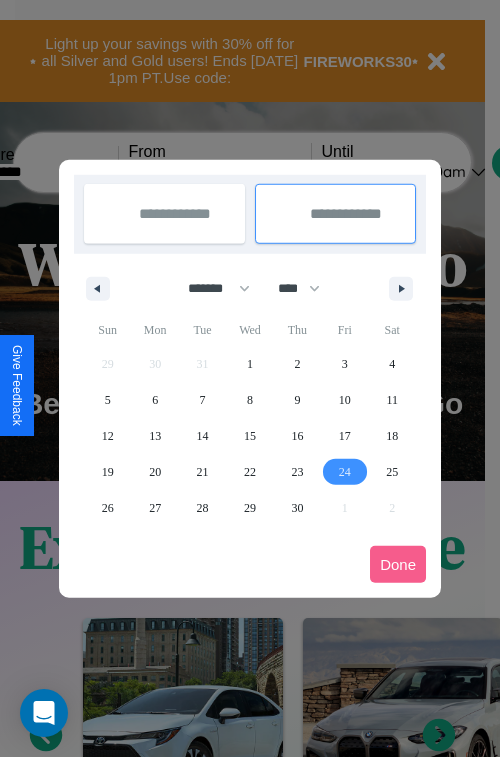 click on "24" at bounding box center [345, 472] 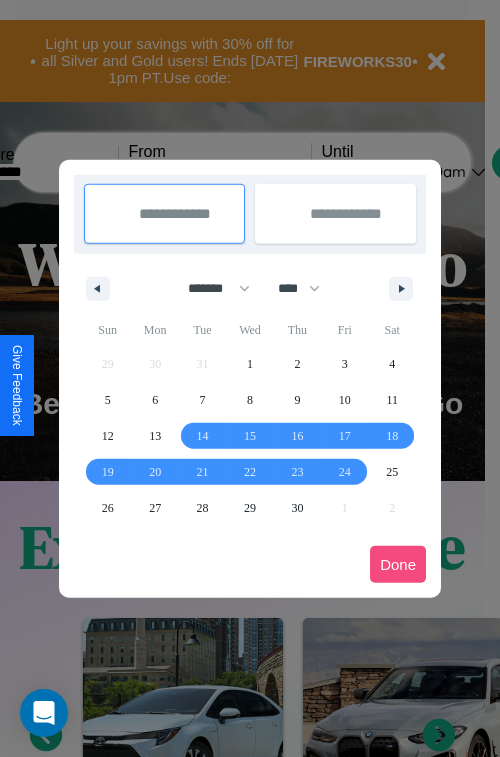 click on "Done" at bounding box center [398, 564] 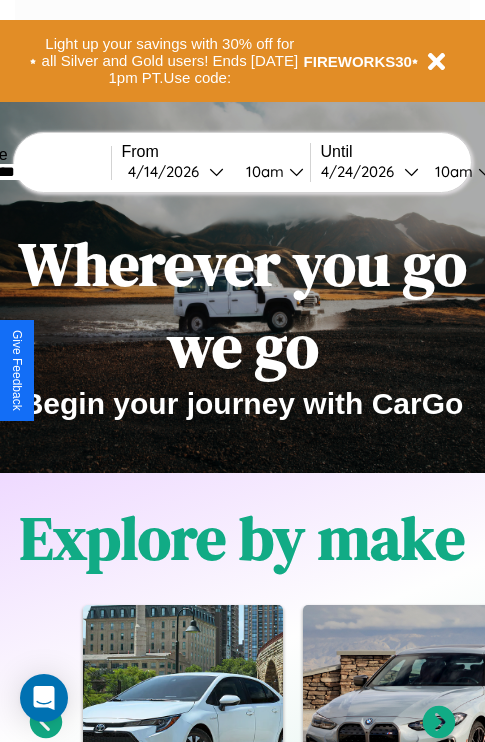 scroll, scrollTop: 0, scrollLeft: 75, axis: horizontal 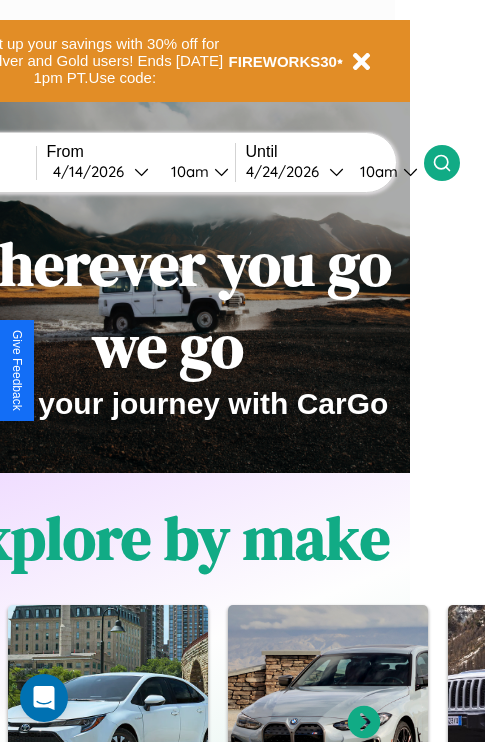 click 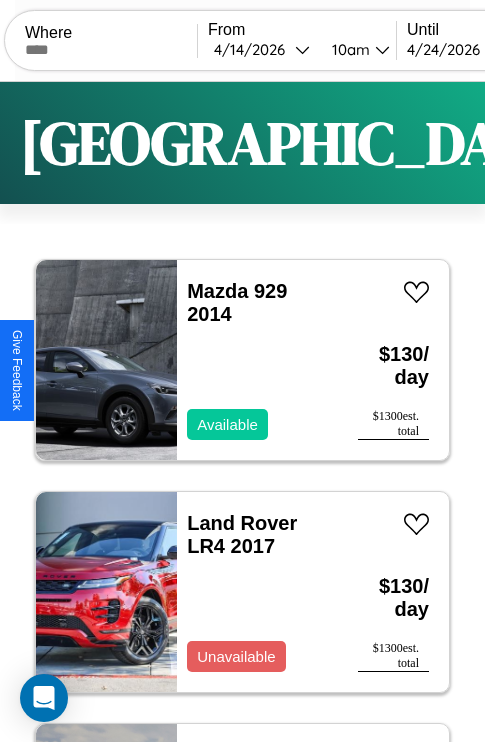 scroll, scrollTop: 50, scrollLeft: 0, axis: vertical 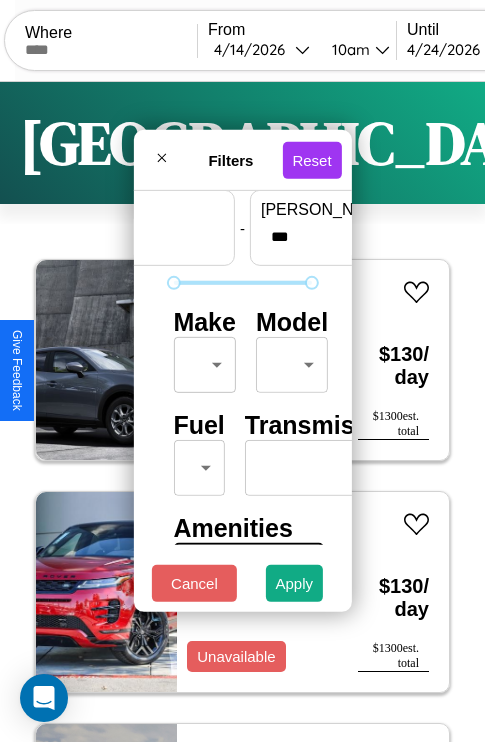 click on "CarGo Where From 4 / 14 / 2026 10am Until 4 / 24 / 2026 10am Become a Host Login Sign Up Amsterdam Filters 143  cars in this area These cars can be picked up in this city. Mazda   929   2014 Available $ 130  / day $ 1300  est. total Land Rover   LR4   2017 Unavailable $ 130  / day $ 1300  est. total BMW   K 1100 RS   2019 Available $ 140  / day $ 1400  est. total Bentley   Continental   2020 Available $ 180  / day $ 1800  est. total Lexus   TX   2014 Available $ 60  / day $ 600  est. total BMW   335xi   2014 Available $ 170  / day $ 1700  est. total Mazda   MX-3   2022 Available $ 110  / day $ 1100  est. total Volvo   EX30   2022 Unavailable $ 140  / day $ 1400  est. total Volvo   940 Series   2022 Available $ 160  / day $ 1600  est. total Mazda   RX-8   2014 Available $ 170  / day $ 1700  est. total Infiniti   Q70L   2017 Available $ 160  / day $ 1600  est. total Volvo   VHD   2022 Available $ 180  / day $ 1800  est. total Hyundai   XG300   2014 Available $ 90  / day $ 900  est. total Tesla   Model S   2014" at bounding box center (242, 412) 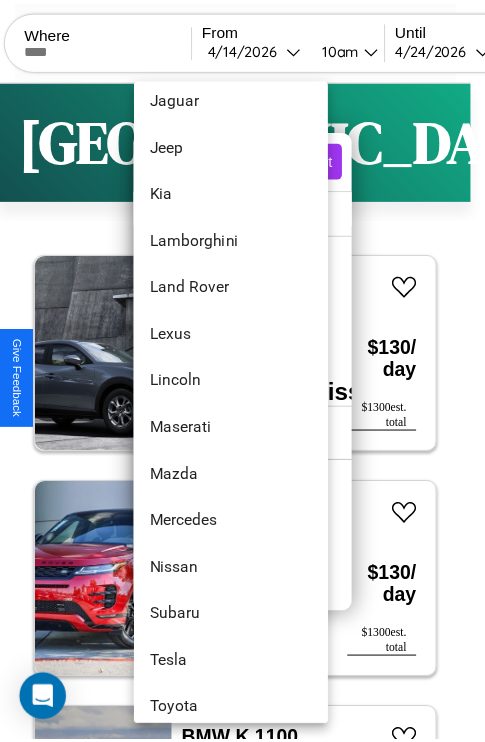 scroll, scrollTop: 998, scrollLeft: 0, axis: vertical 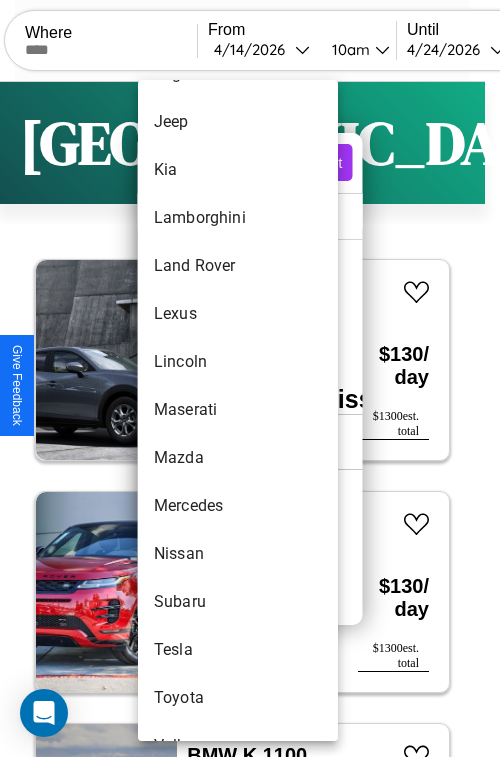 click on "Maserati" at bounding box center (238, 410) 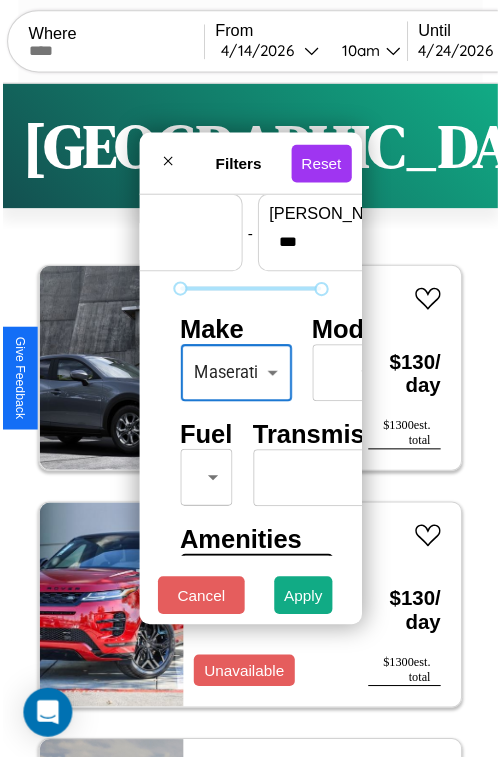 scroll, scrollTop: 162, scrollLeft: 0, axis: vertical 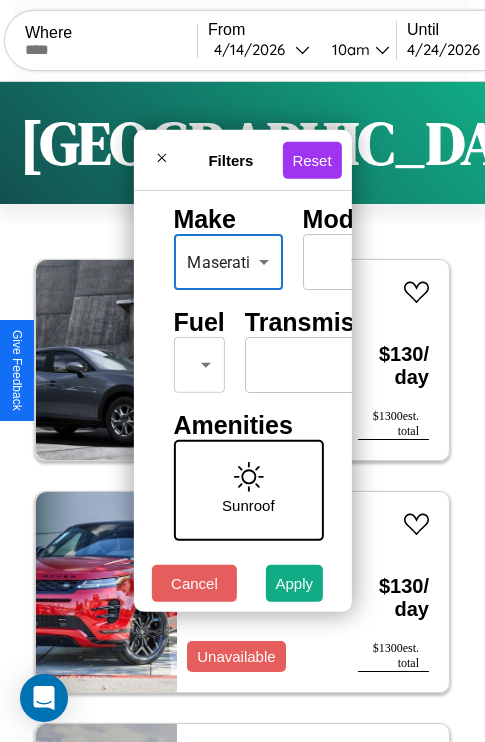 click on "CarGo Where From 4 / 14 / 2026 10am Until 4 / 24 / 2026 10am Become a Host Login Sign Up Amsterdam Filters 143  cars in this area These cars can be picked up in this city. Mazda   929   2014 Available $ 130  / day $ 1300  est. total Land Rover   LR4   2017 Unavailable $ 130  / day $ 1300  est. total BMW   K 1100 RS   2019 Available $ 140  / day $ 1400  est. total Bentley   Continental   2020 Available $ 180  / day $ 1800  est. total Lexus   TX   2014 Available $ 60  / day $ 600  est. total BMW   335xi   2014 Available $ 170  / day $ 1700  est. total Mazda   MX-3   2022 Available $ 110  / day $ 1100  est. total Volvo   EX30   2022 Unavailable $ 140  / day $ 1400  est. total Volvo   940 Series   2022 Available $ 160  / day $ 1600  est. total Mazda   RX-8   2014 Available $ 170  / day $ 1700  est. total Infiniti   Q70L   2017 Available $ 160  / day $ 1600  est. total Volvo   VHD   2022 Available $ 180  / day $ 1800  est. total Hyundai   XG300   2014 Available $ 90  / day $ 900  est. total Tesla   Model S   2014" at bounding box center [242, 412] 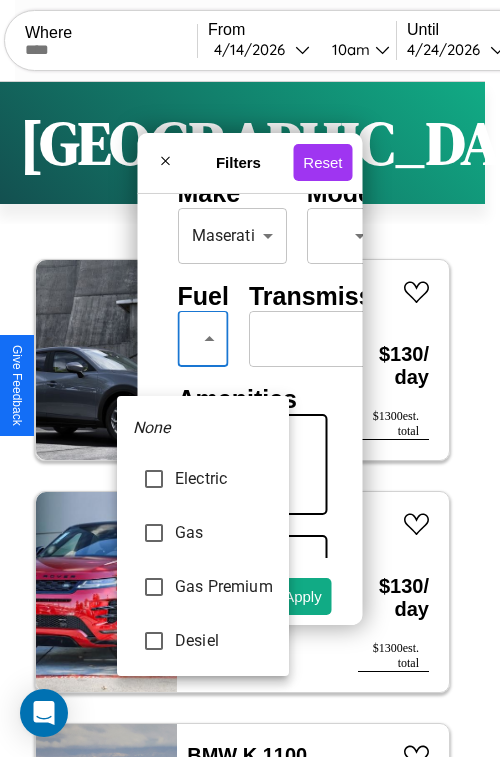 type on "**********" 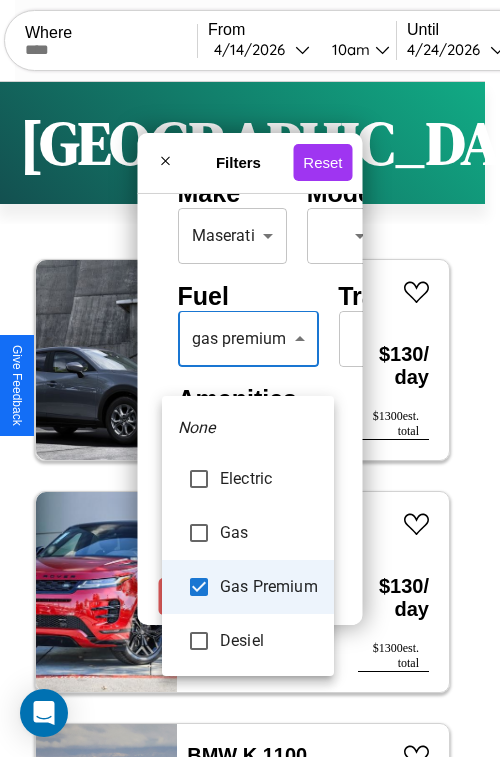 click at bounding box center (250, 378) 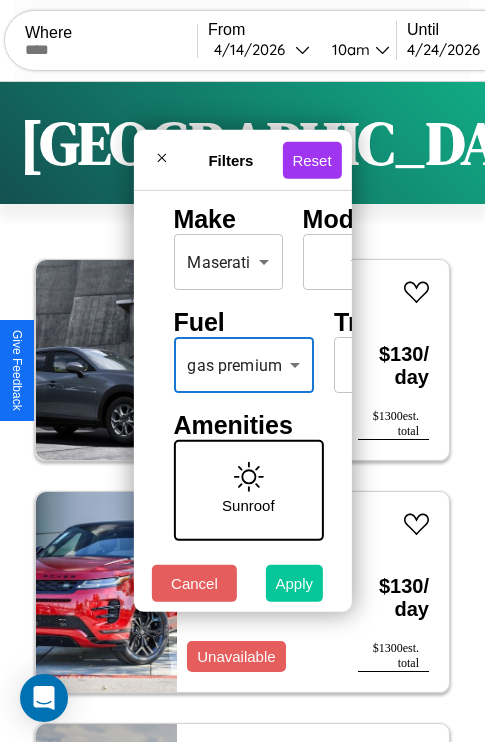 click on "Apply" at bounding box center (295, 583) 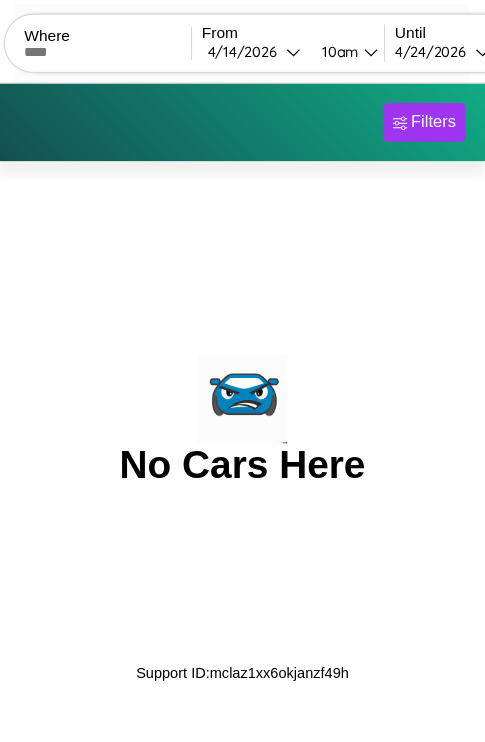 scroll, scrollTop: 0, scrollLeft: 0, axis: both 